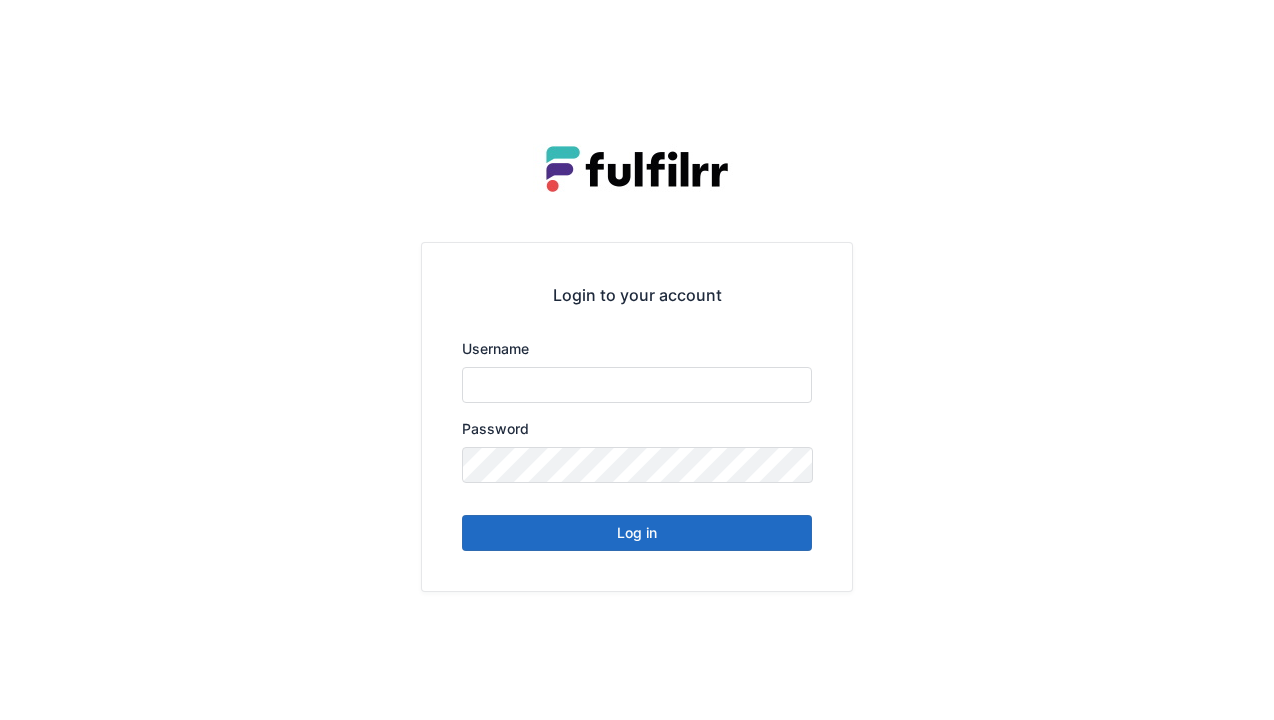 scroll, scrollTop: 0, scrollLeft: 0, axis: both 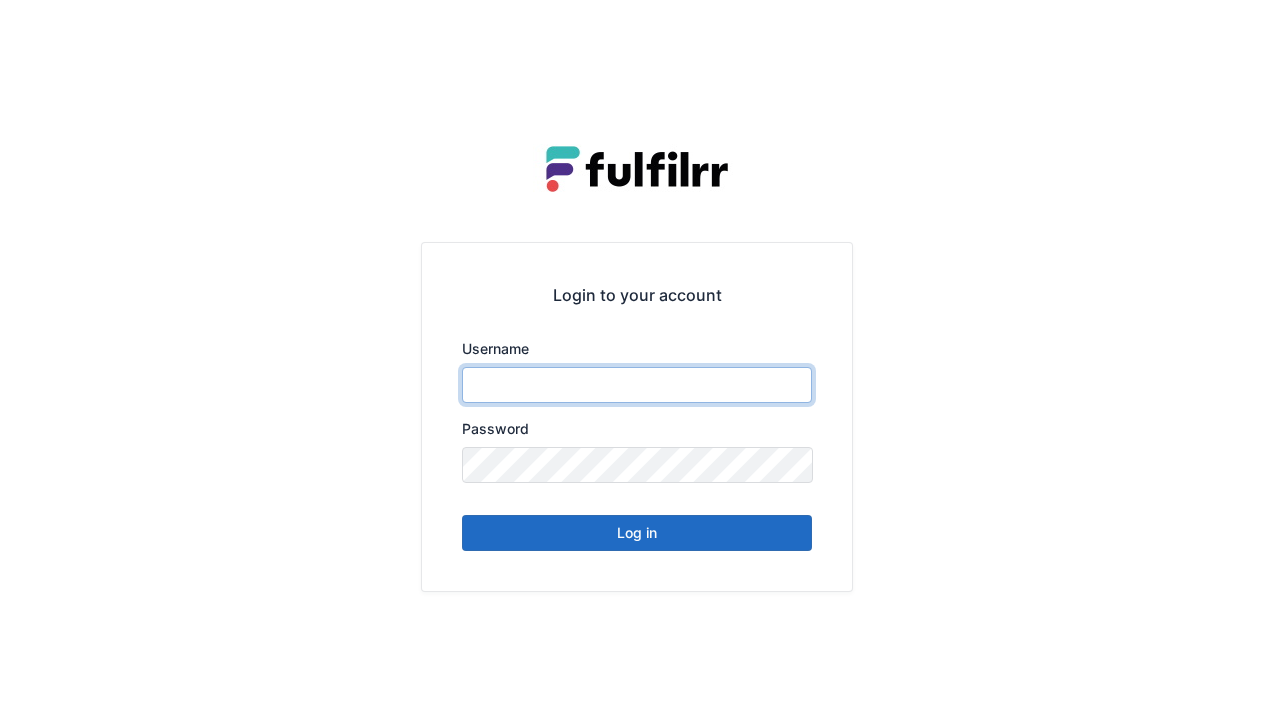 type on "******" 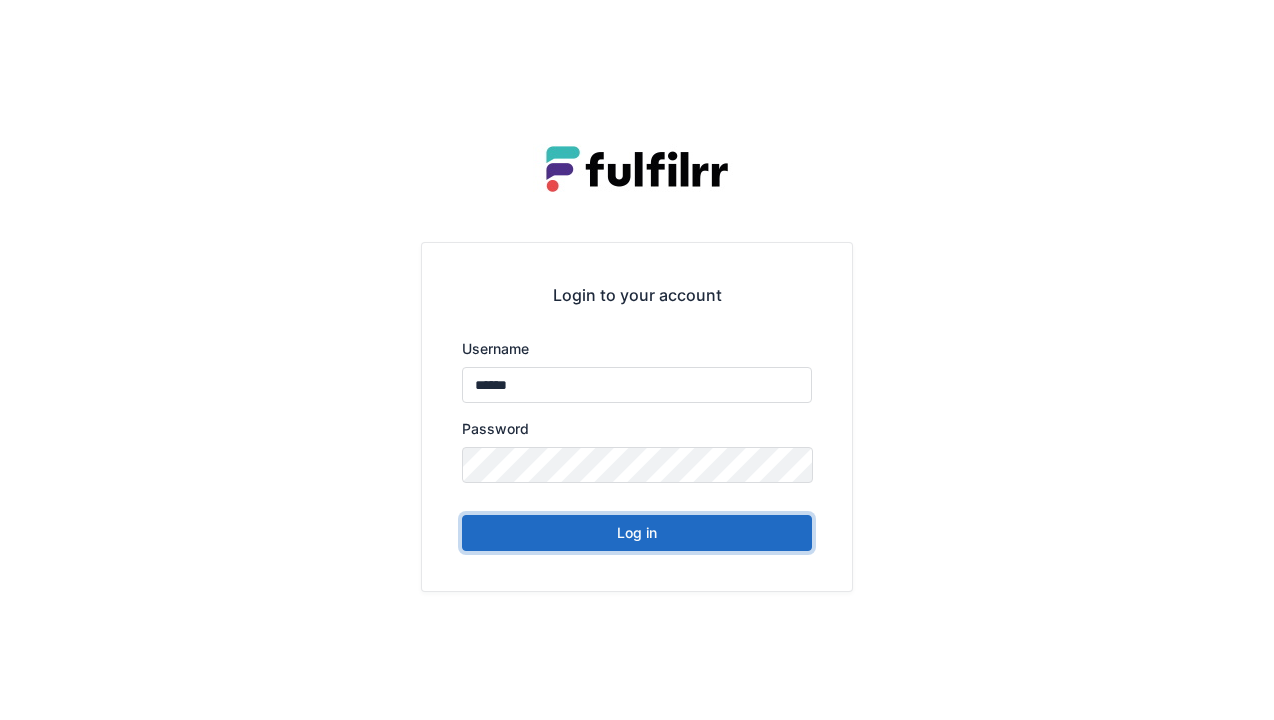 click on "Log in" at bounding box center [637, 533] 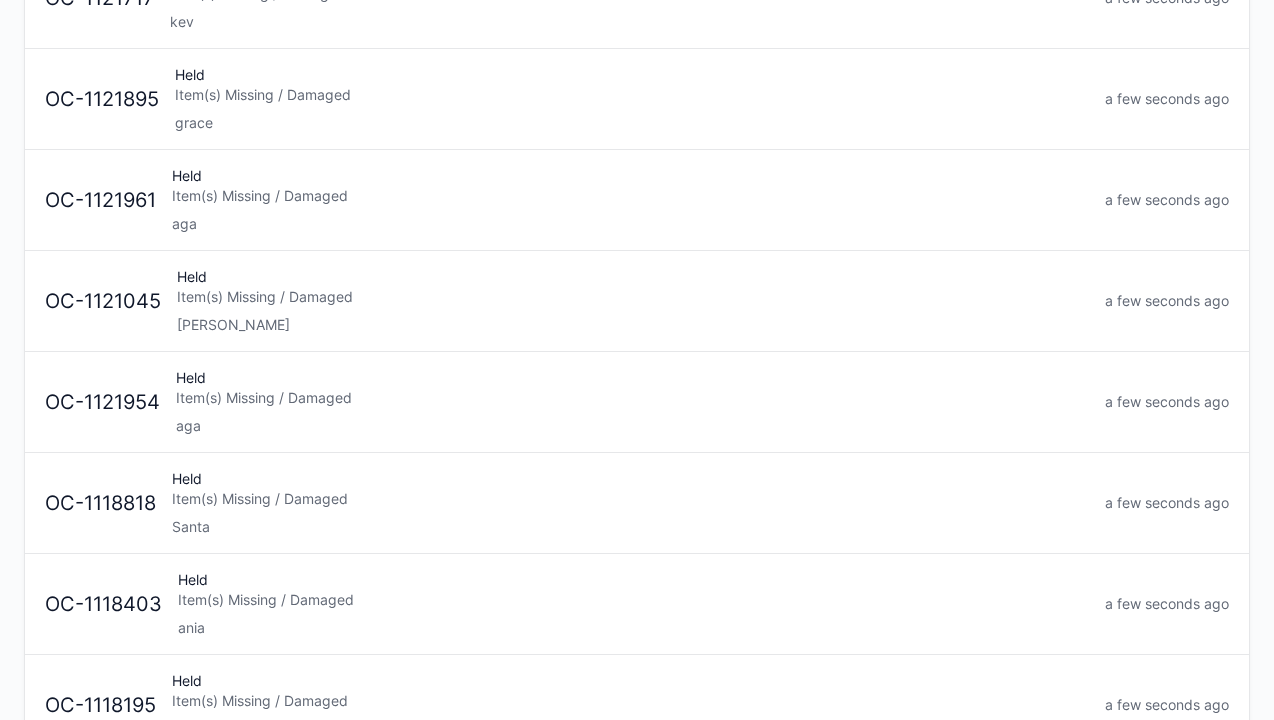 scroll, scrollTop: 305, scrollLeft: 0, axis: vertical 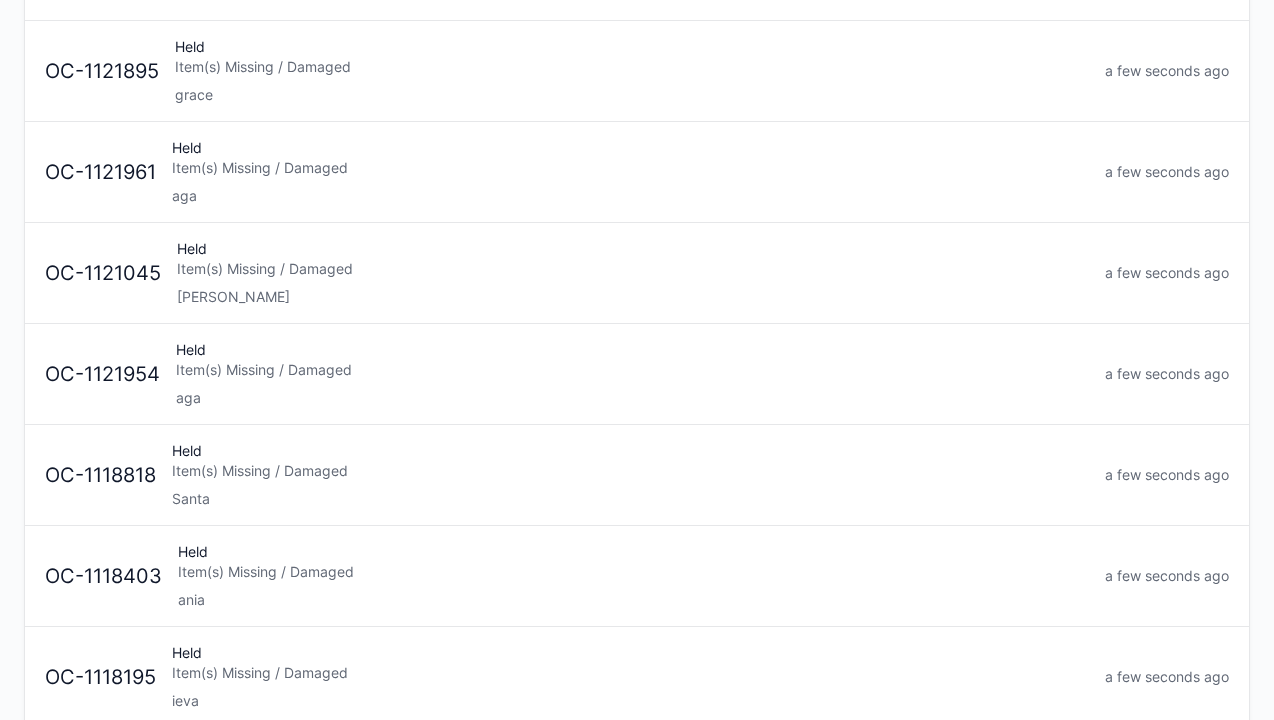 click on "Item(s) Missing / Damaged" at bounding box center (630, 471) 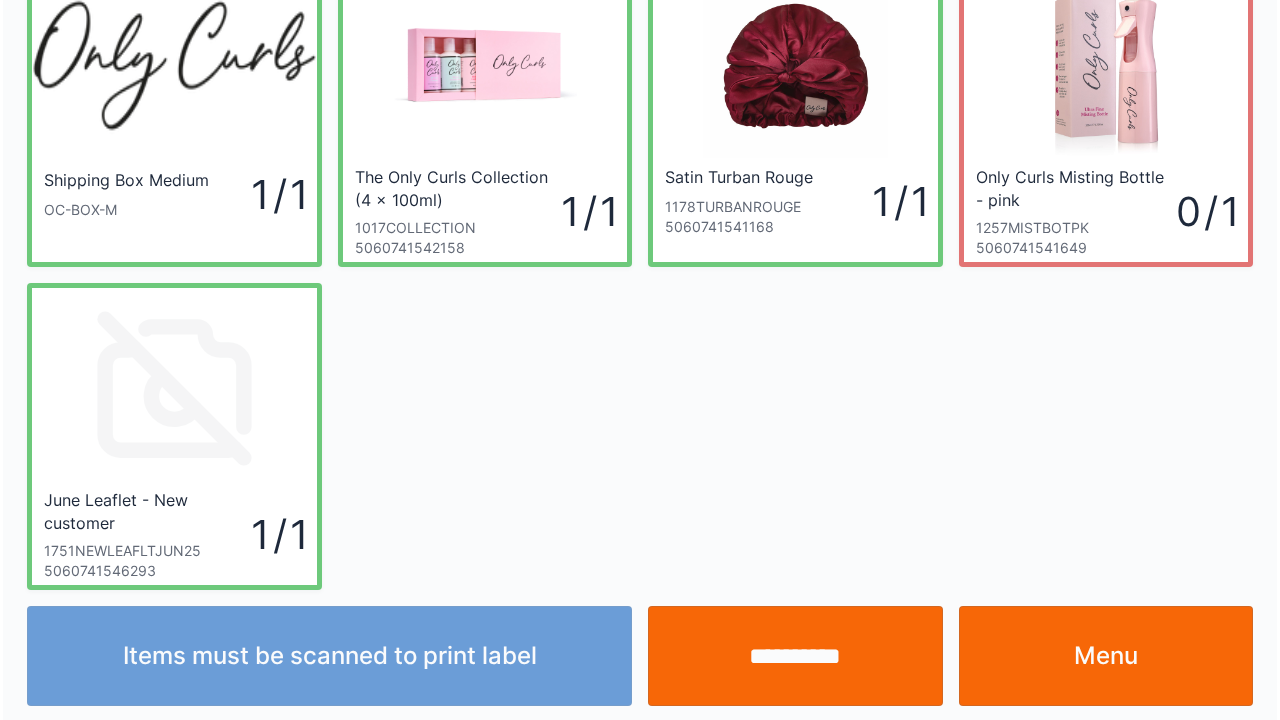 scroll, scrollTop: 116, scrollLeft: 0, axis: vertical 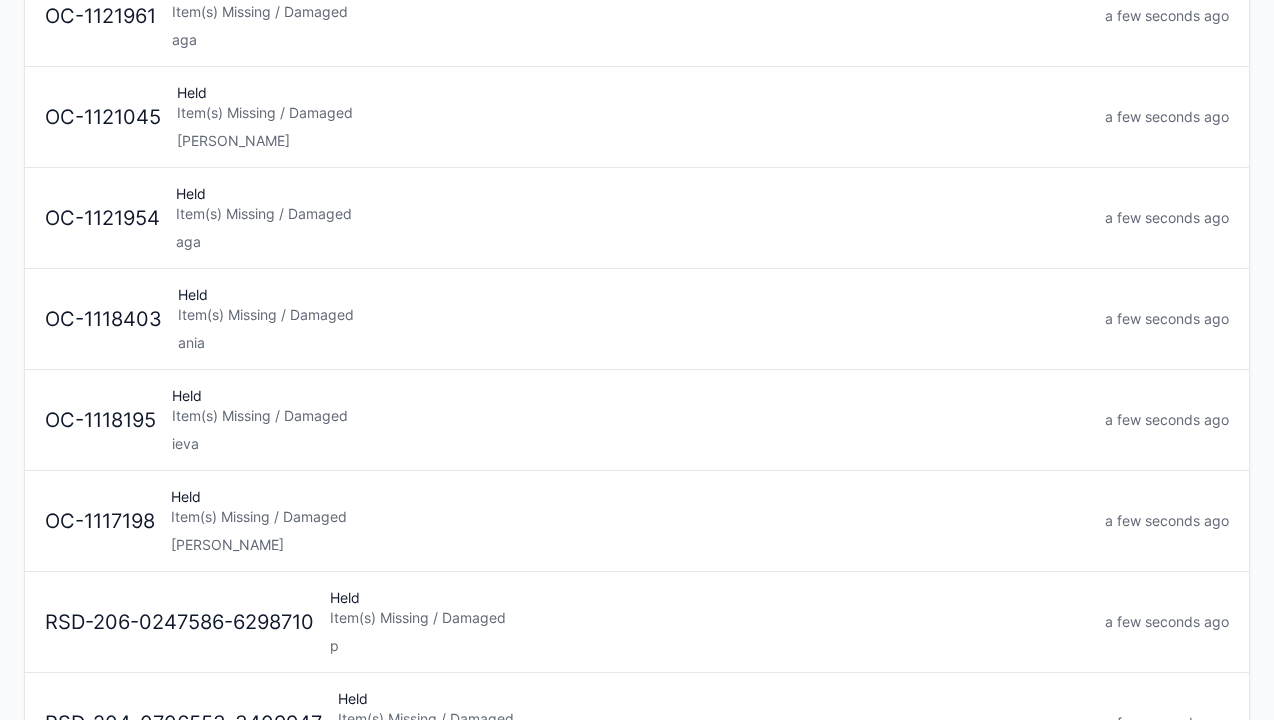 click on "Item(s) Missing / Damaged" at bounding box center (630, 517) 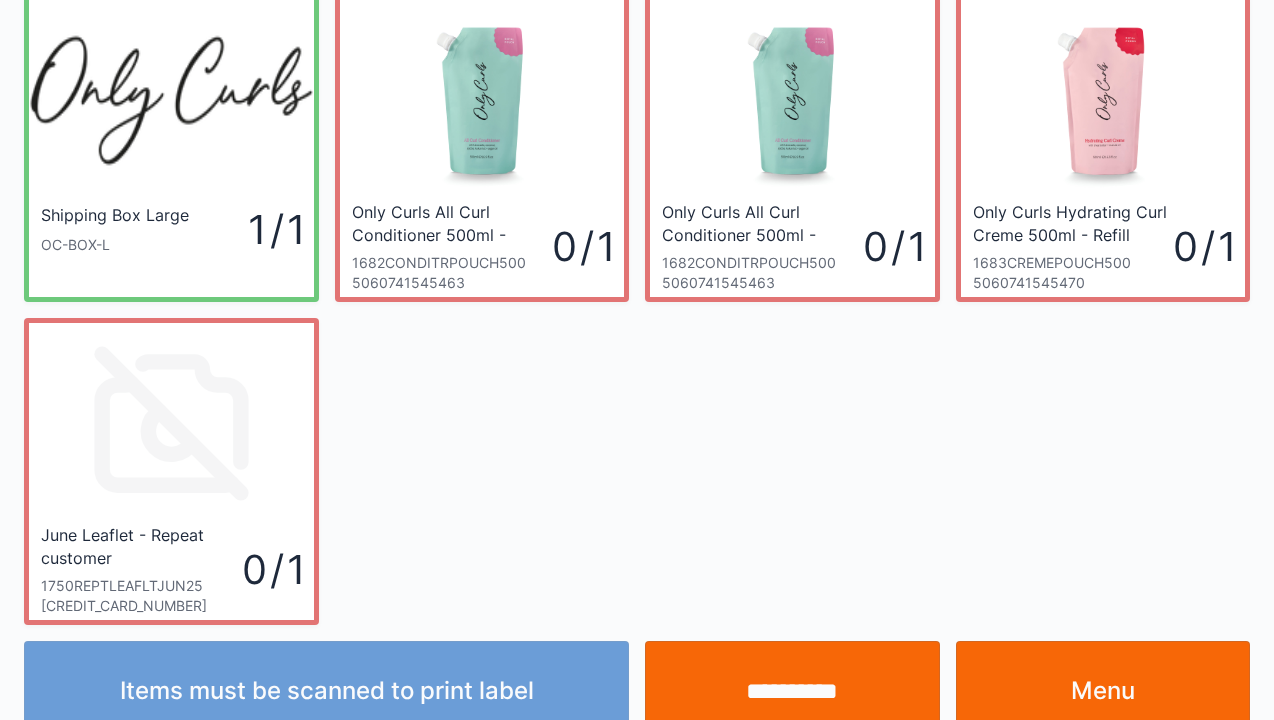 scroll, scrollTop: 116, scrollLeft: 0, axis: vertical 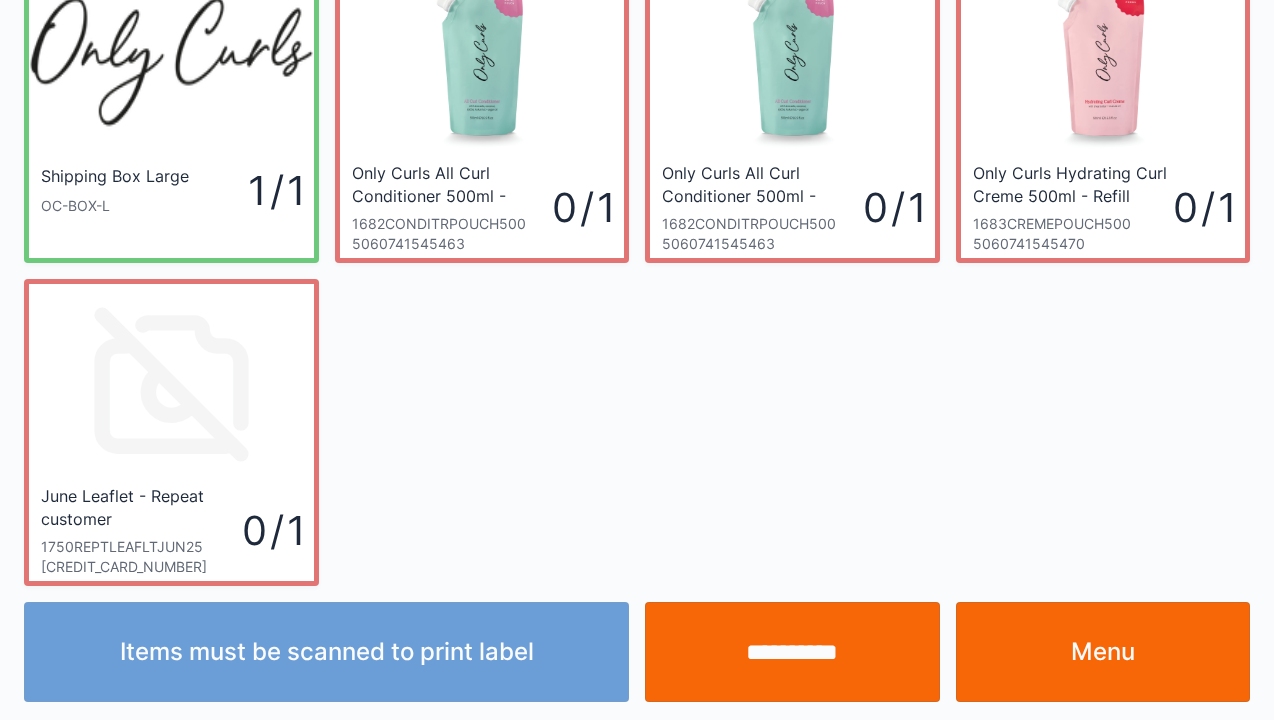 click on "Menu" at bounding box center [1103, 652] 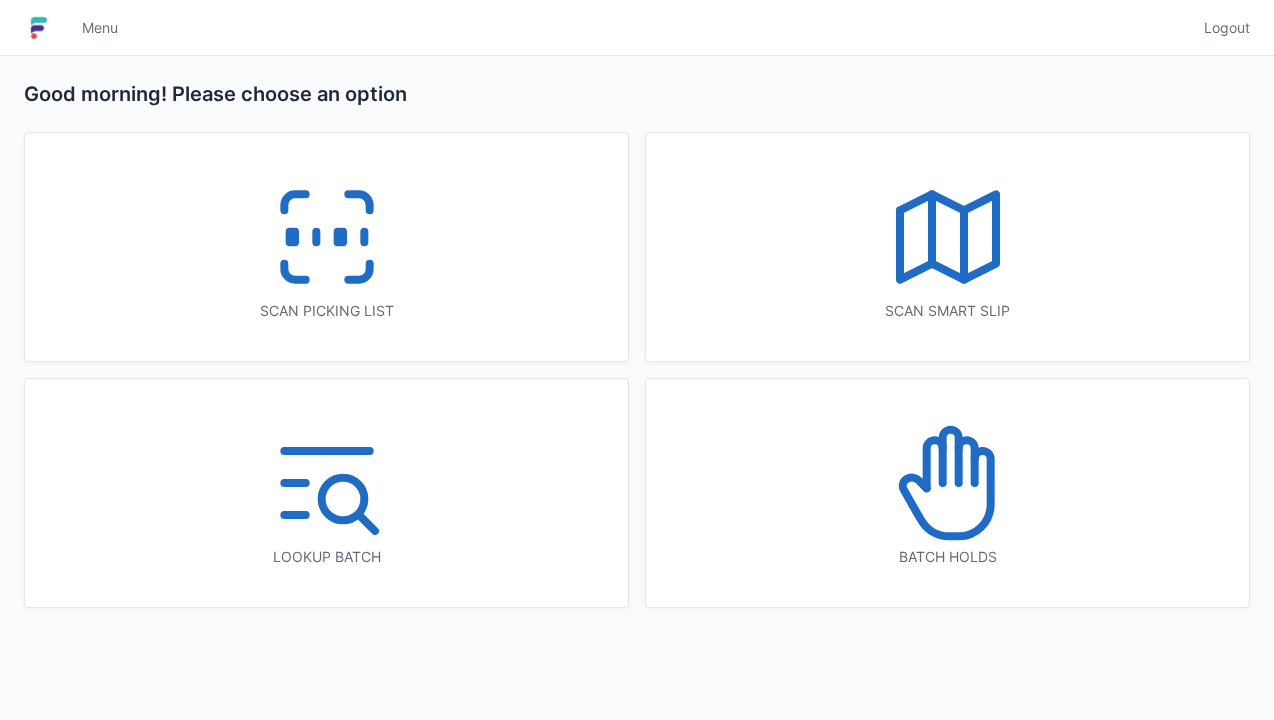scroll, scrollTop: 0, scrollLeft: 0, axis: both 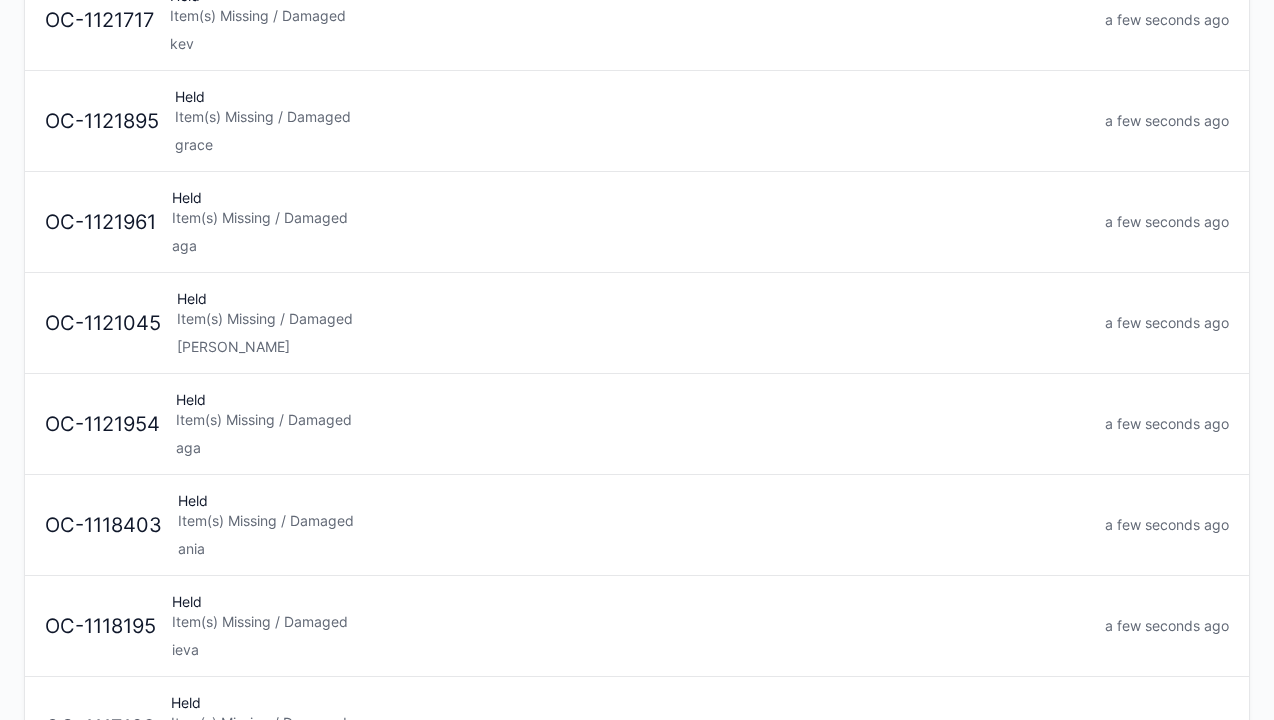 click on "aga" at bounding box center (632, 448) 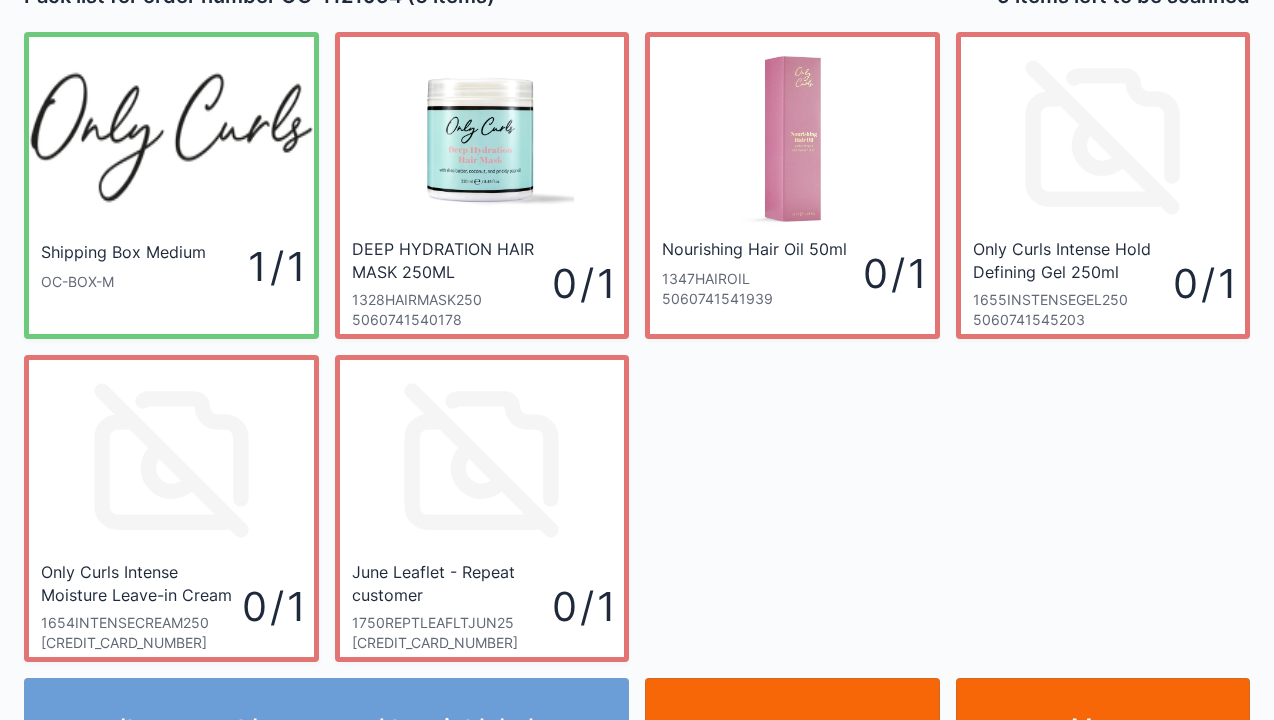 scroll, scrollTop: 116, scrollLeft: 0, axis: vertical 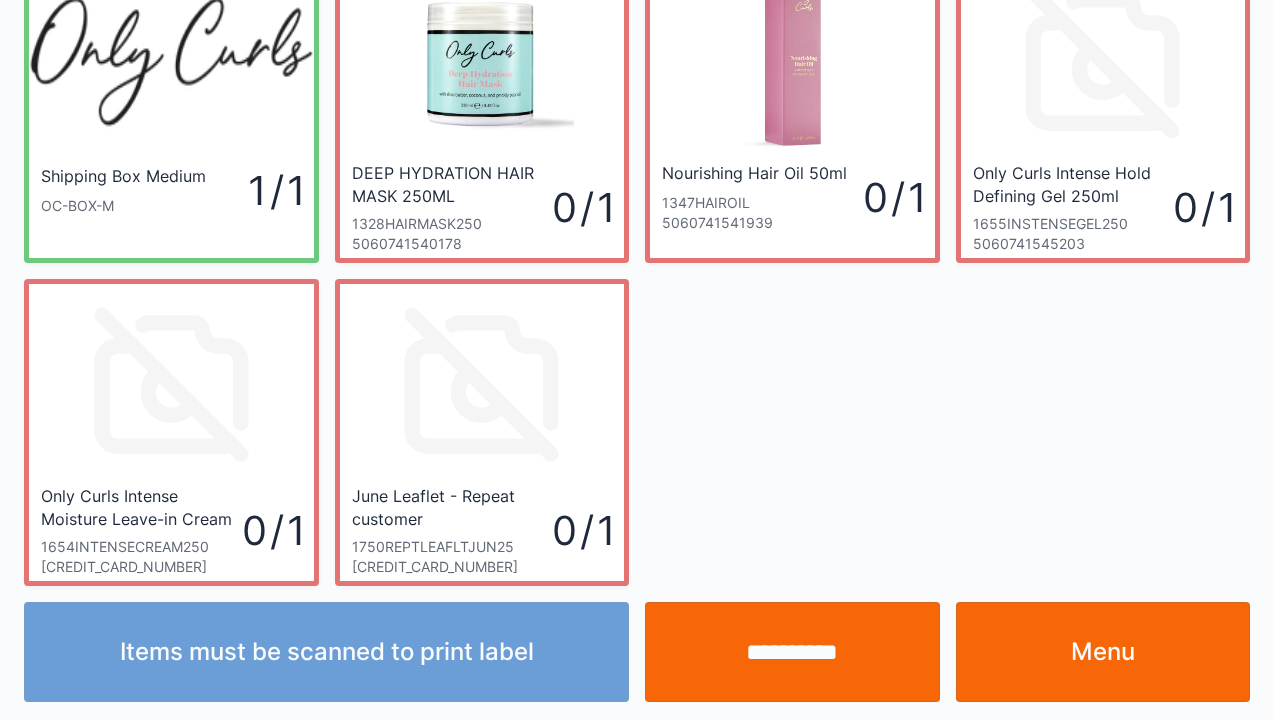 click on "Menu" at bounding box center [1103, 652] 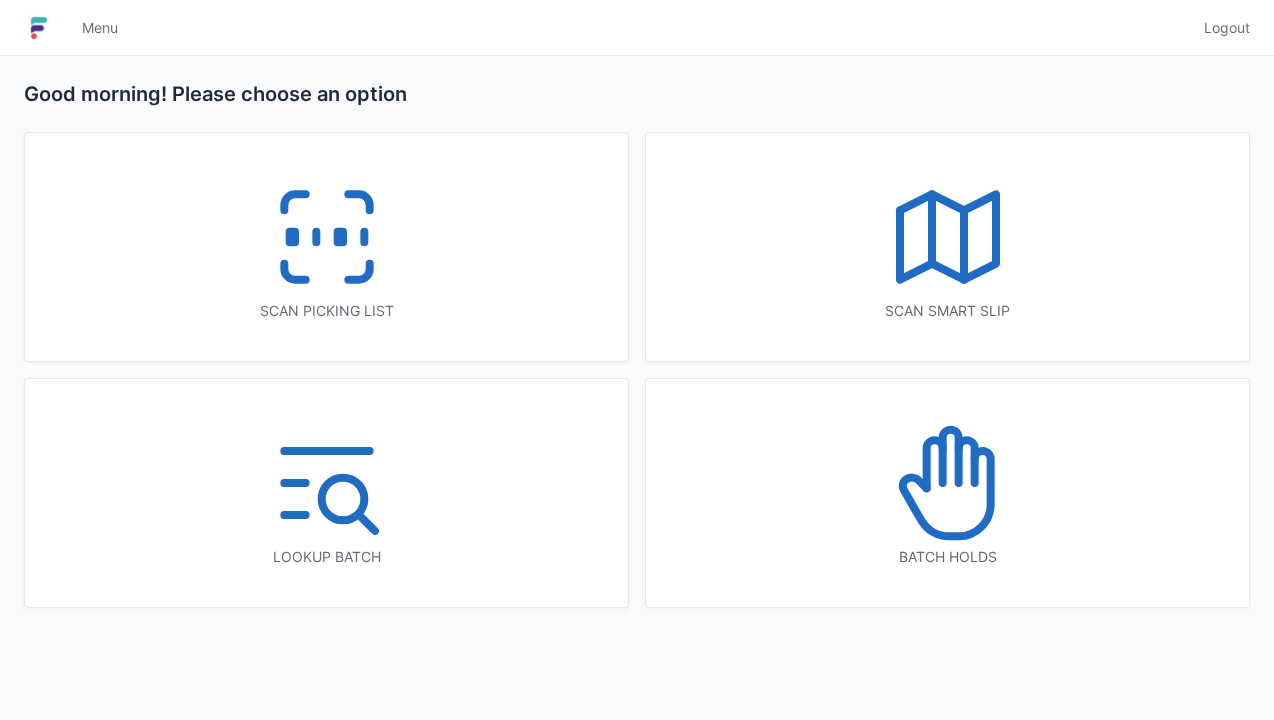 scroll, scrollTop: 0, scrollLeft: 0, axis: both 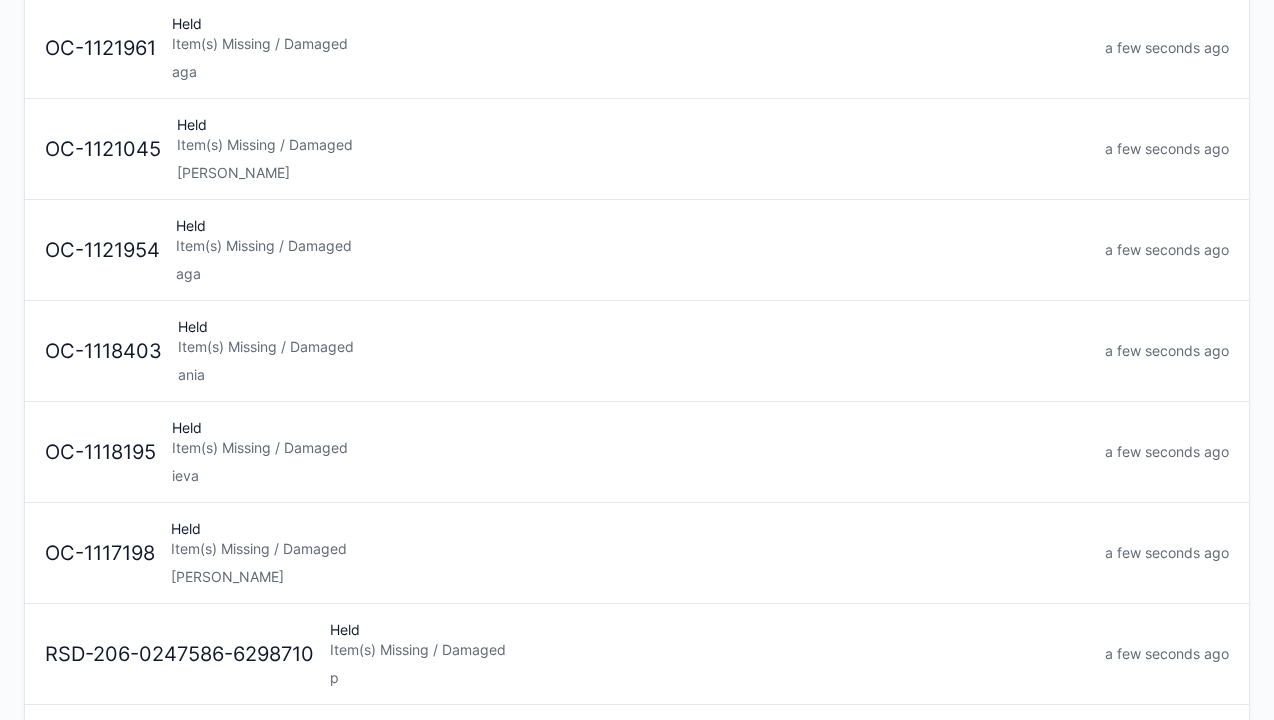 click on "[PERSON_NAME]" at bounding box center [630, 577] 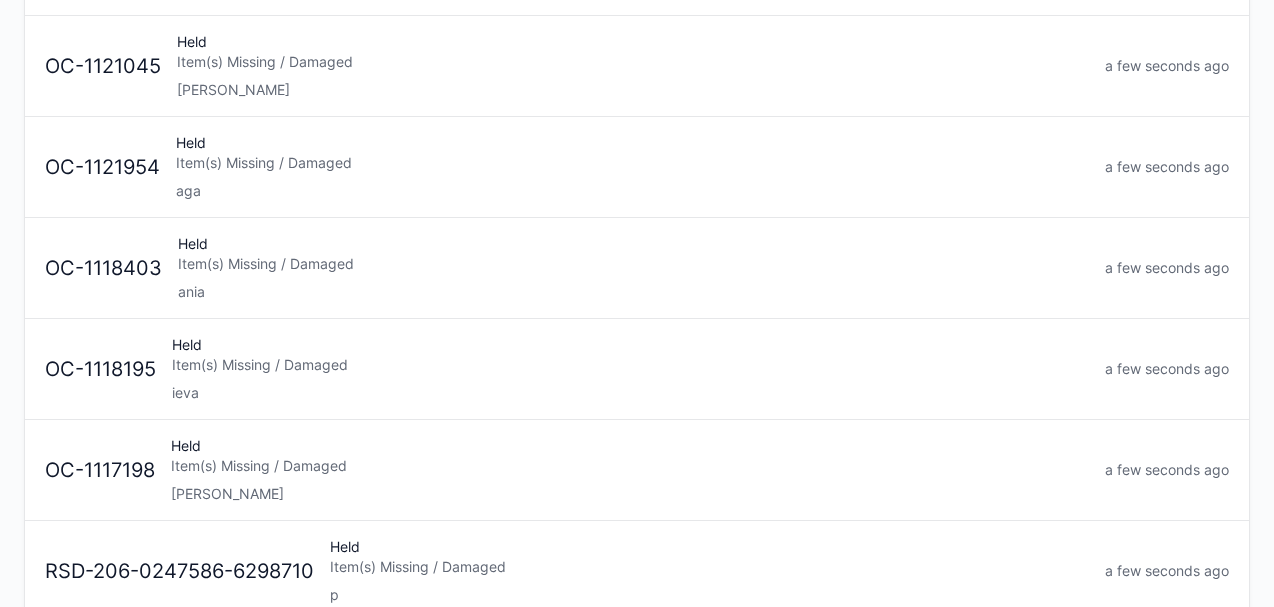 scroll, scrollTop: 602, scrollLeft: 0, axis: vertical 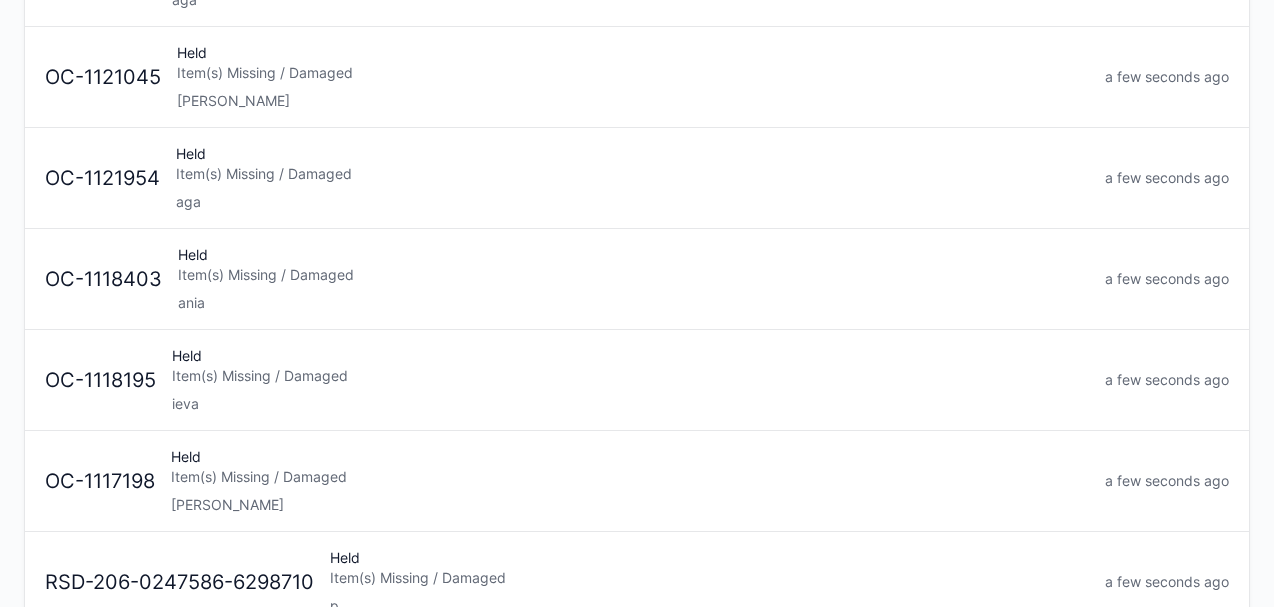 click on "Item(s) Missing / Damaged" at bounding box center [630, 376] 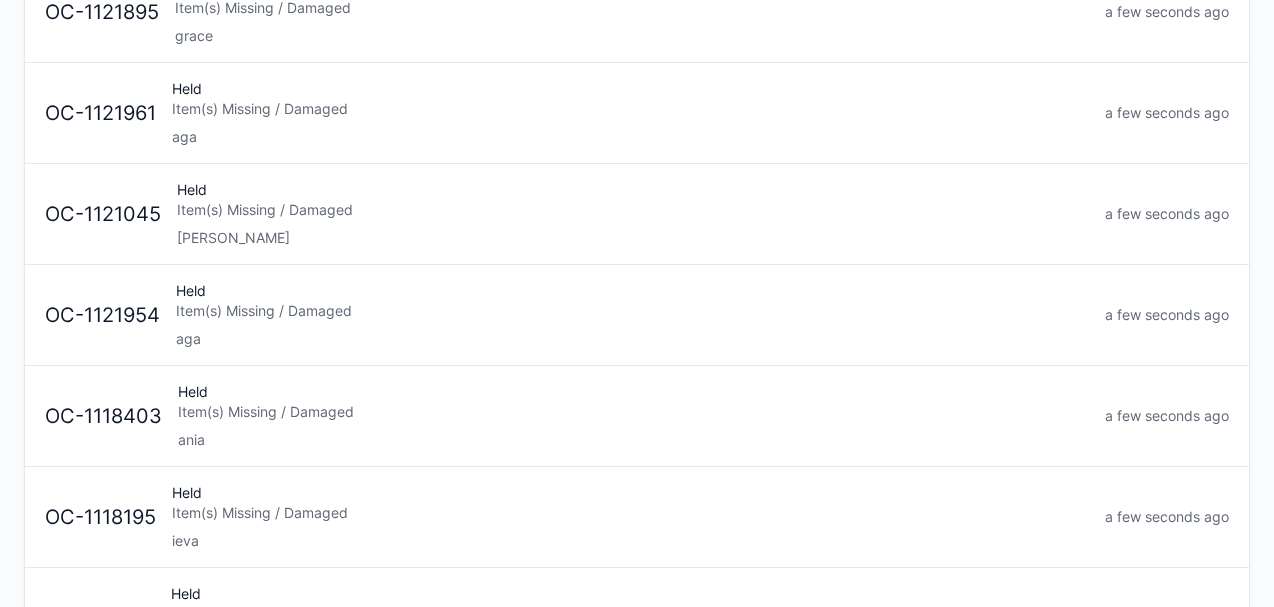 scroll, scrollTop: 464, scrollLeft: 0, axis: vertical 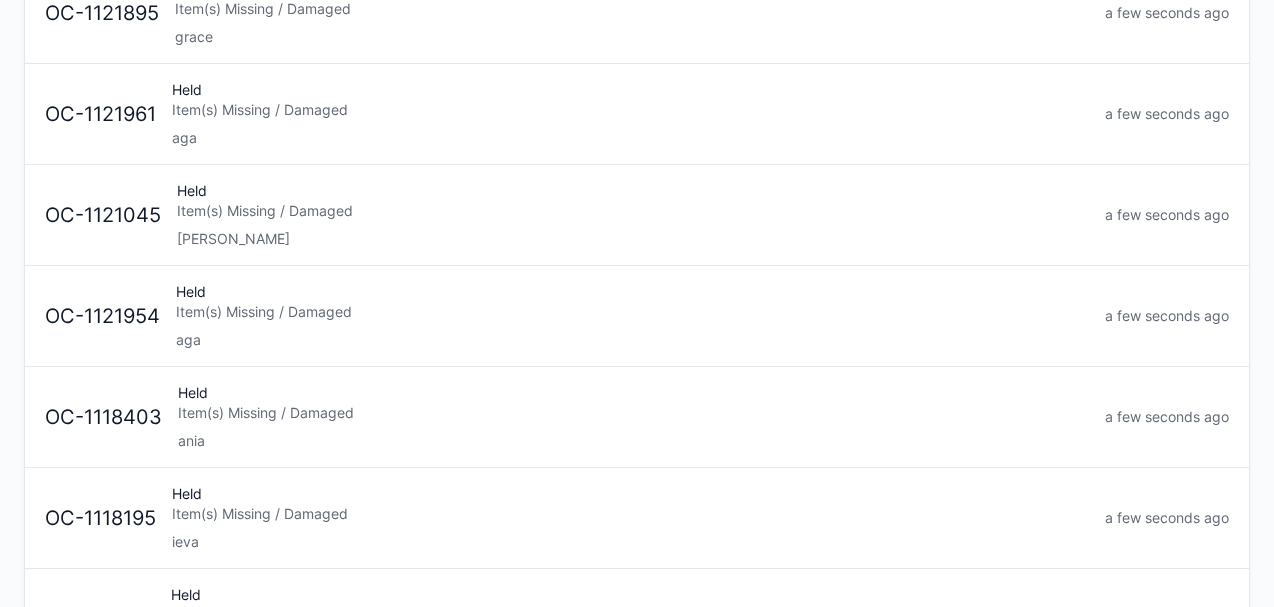 click on "Item(s) Missing / Damaged" at bounding box center [633, 413] 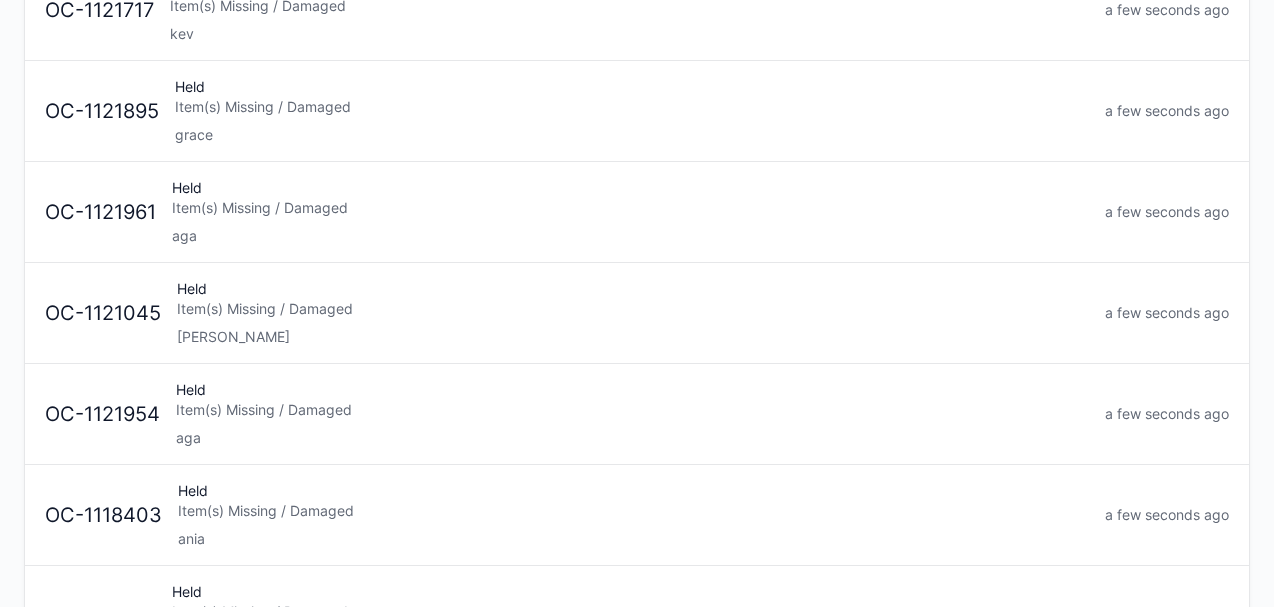 scroll, scrollTop: 364, scrollLeft: 0, axis: vertical 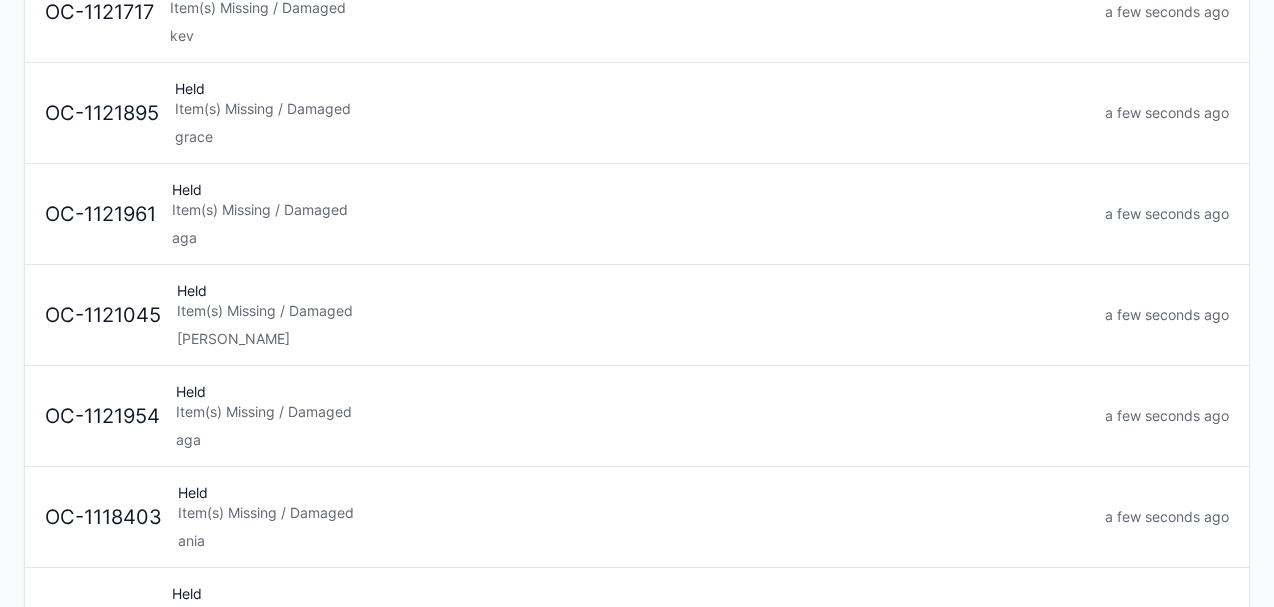 click on "Item(s) Missing / Damaged" at bounding box center (632, 412) 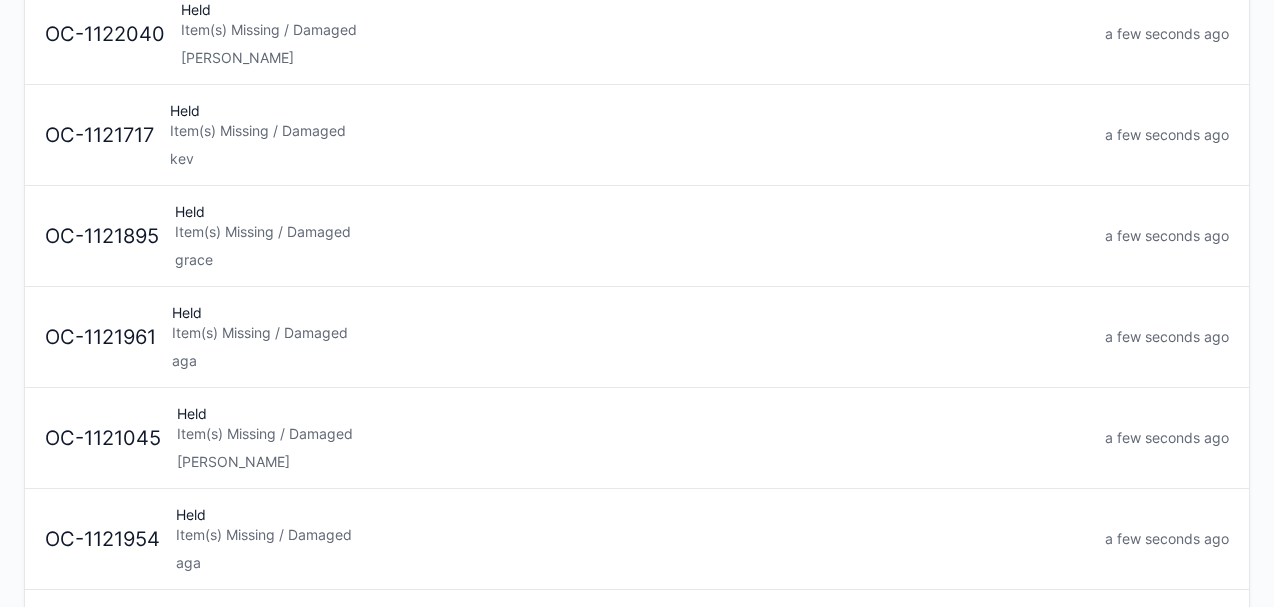 scroll, scrollTop: 238, scrollLeft: 0, axis: vertical 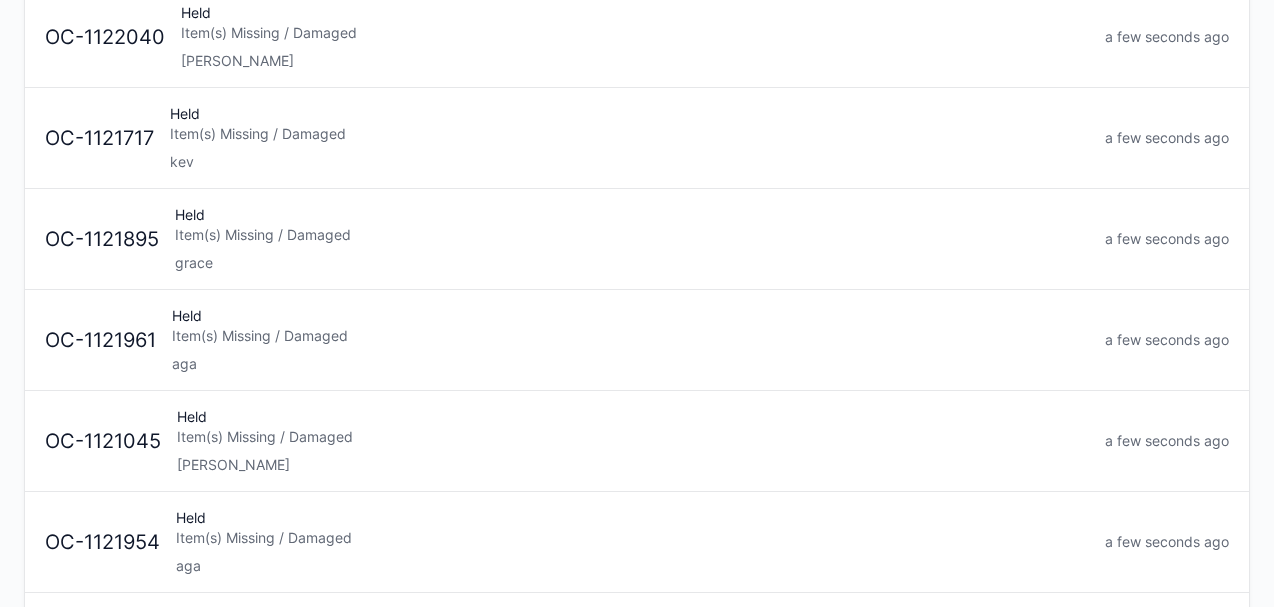 click on "Item(s) Missing / Damaged" at bounding box center (630, 336) 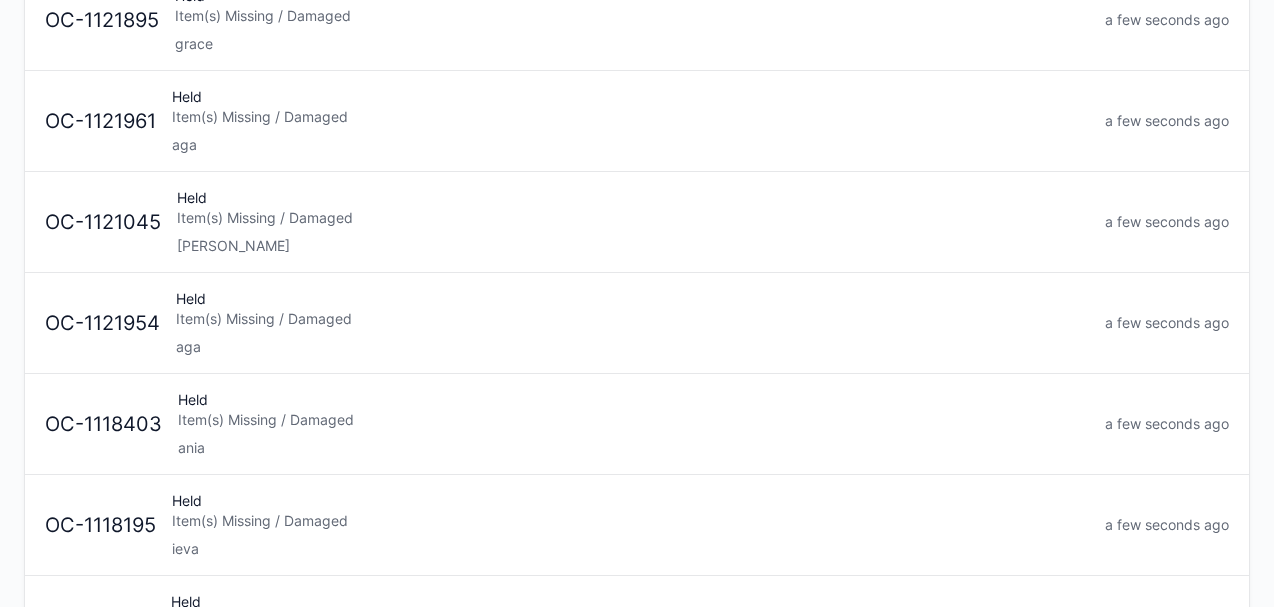 scroll, scrollTop: 452, scrollLeft: 0, axis: vertical 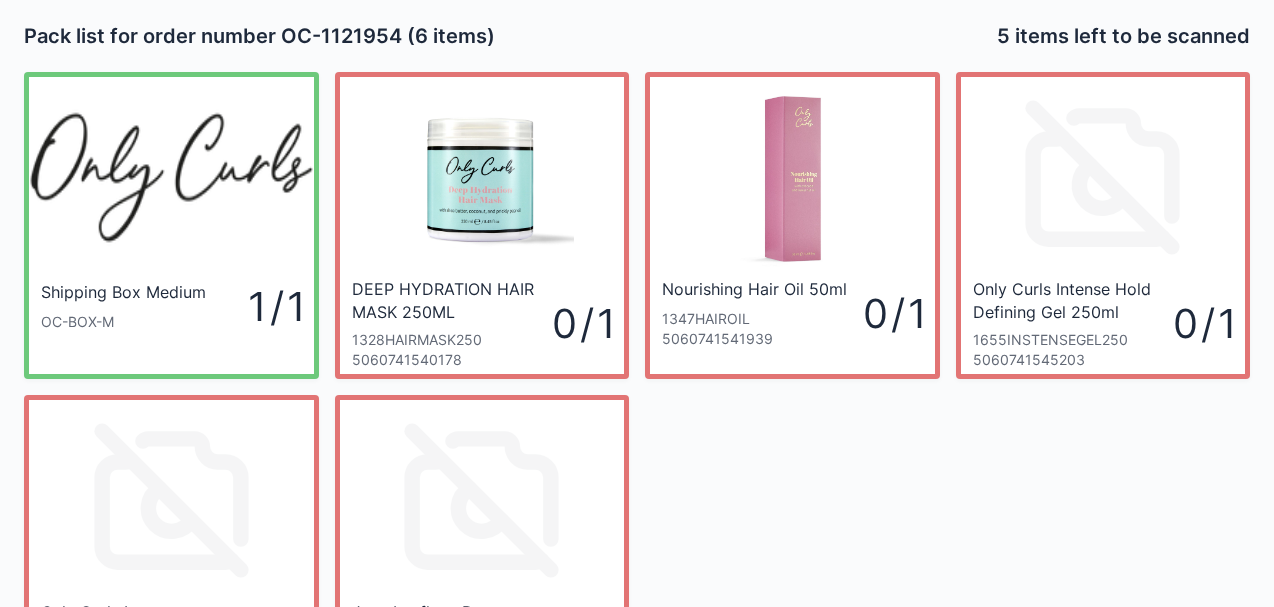 click 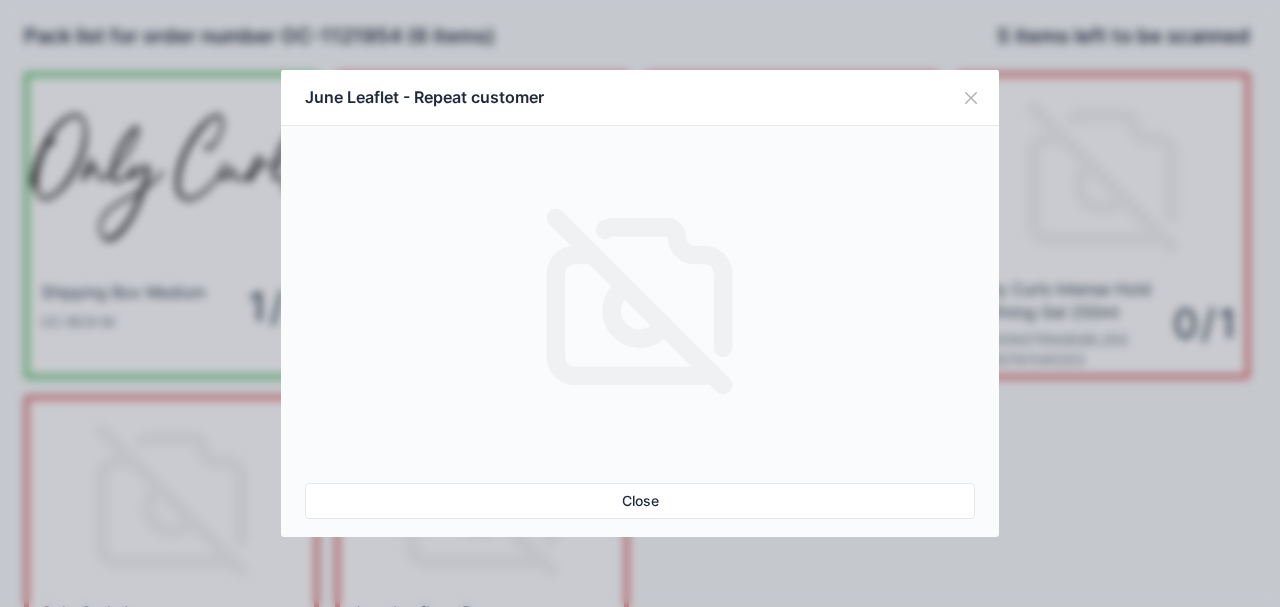 click at bounding box center (640, 301) 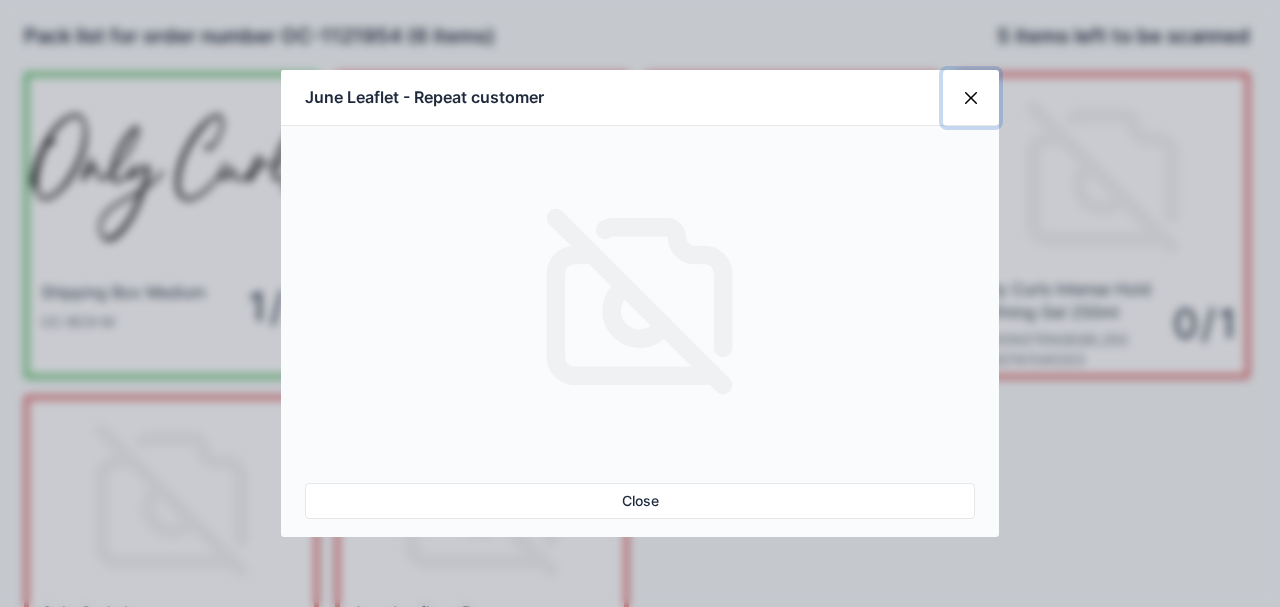 click at bounding box center [971, 98] 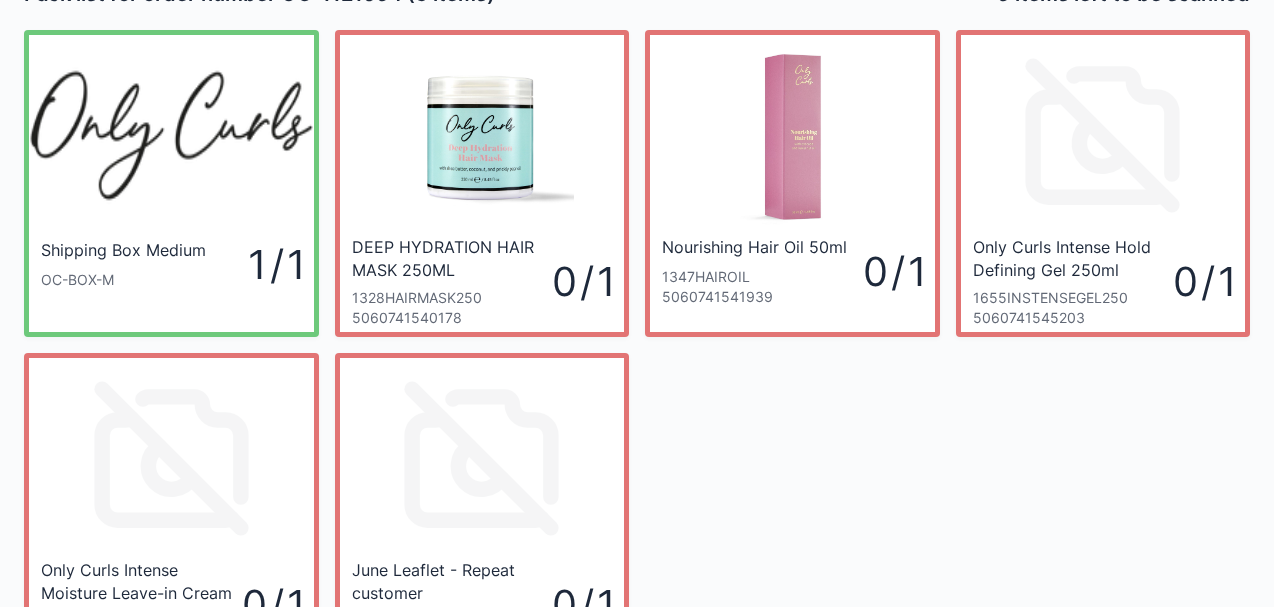 scroll, scrollTop: 136, scrollLeft: 0, axis: vertical 